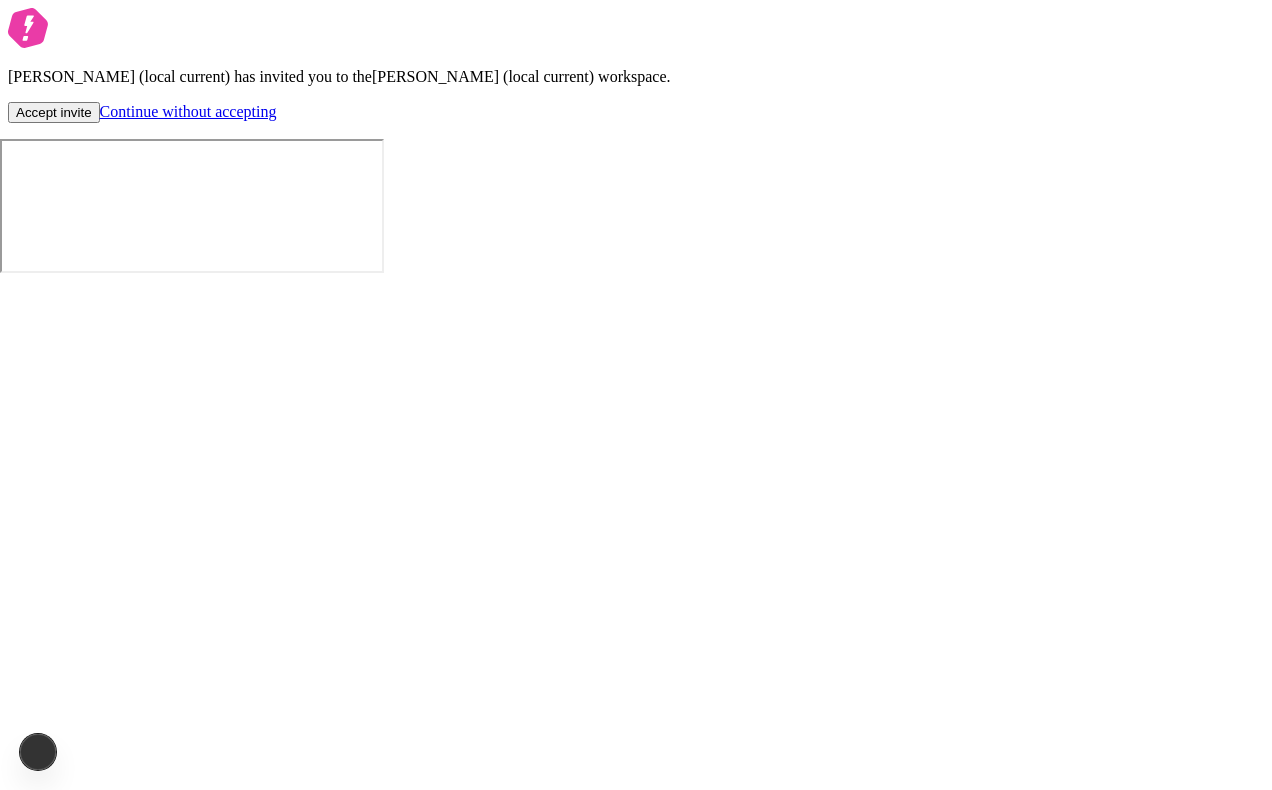 scroll, scrollTop: 0, scrollLeft: 0, axis: both 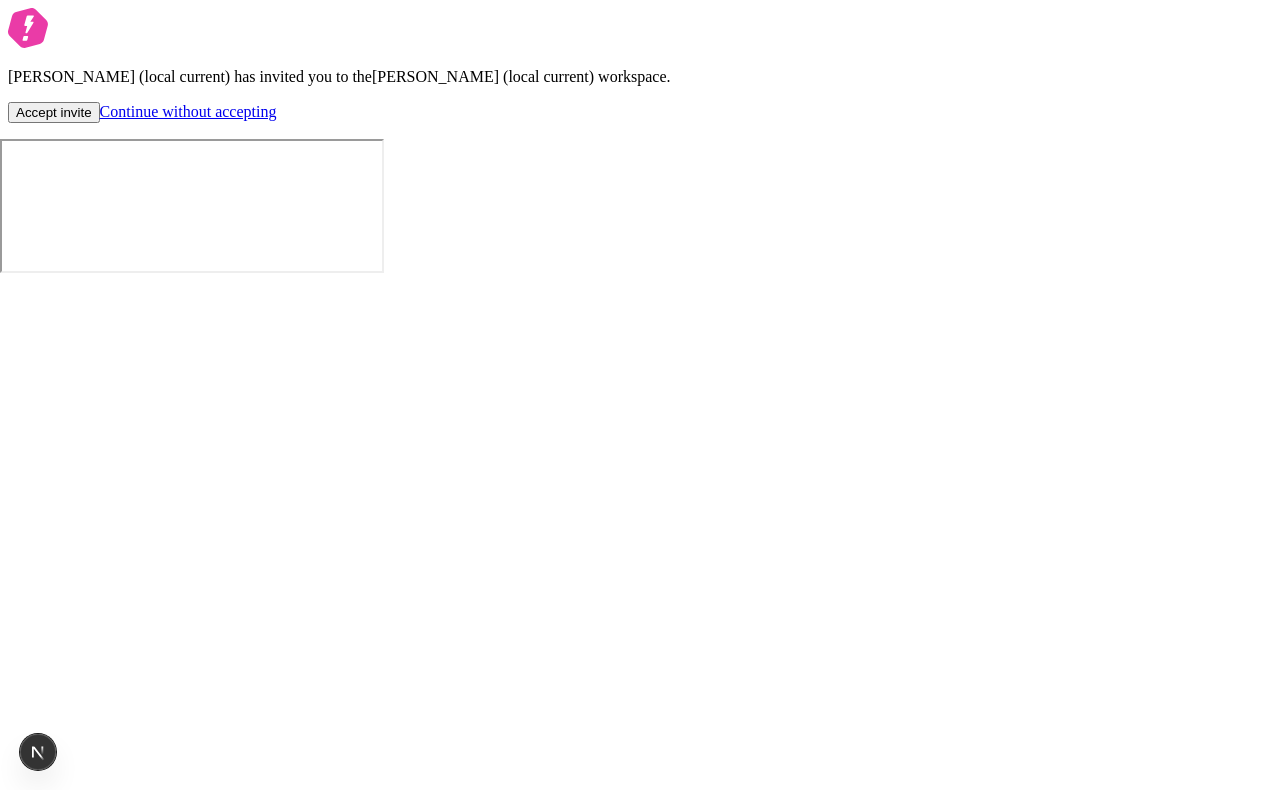 click on "Accept invite" at bounding box center (54, 112) 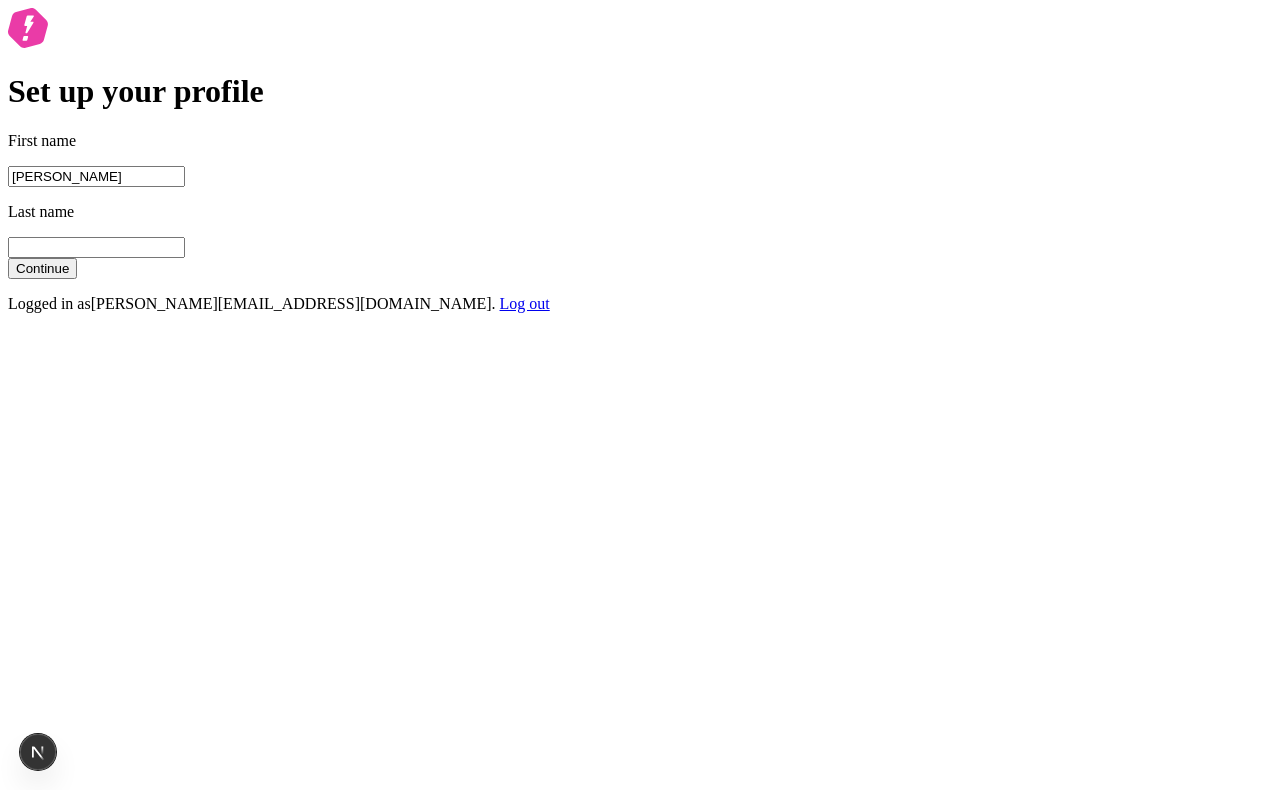 type on "[PERSON_NAME]" 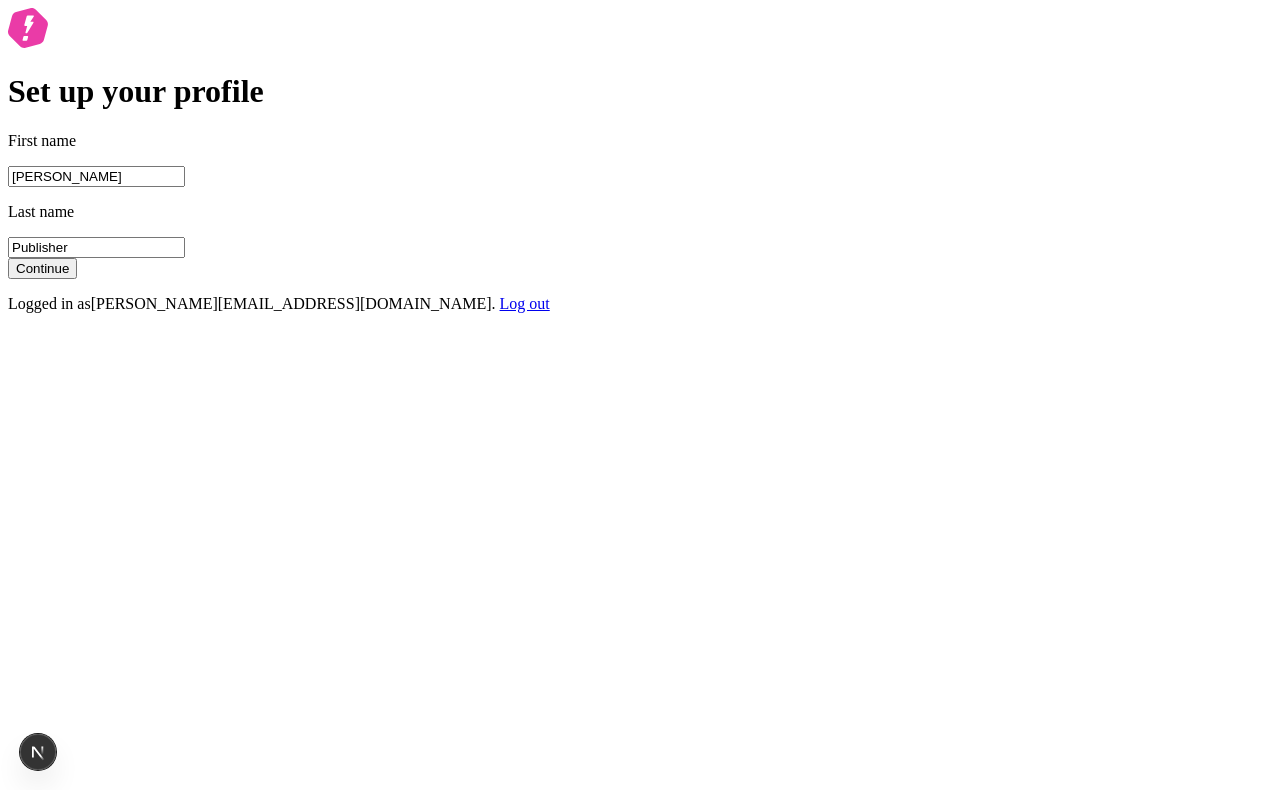 type on "Publisher" 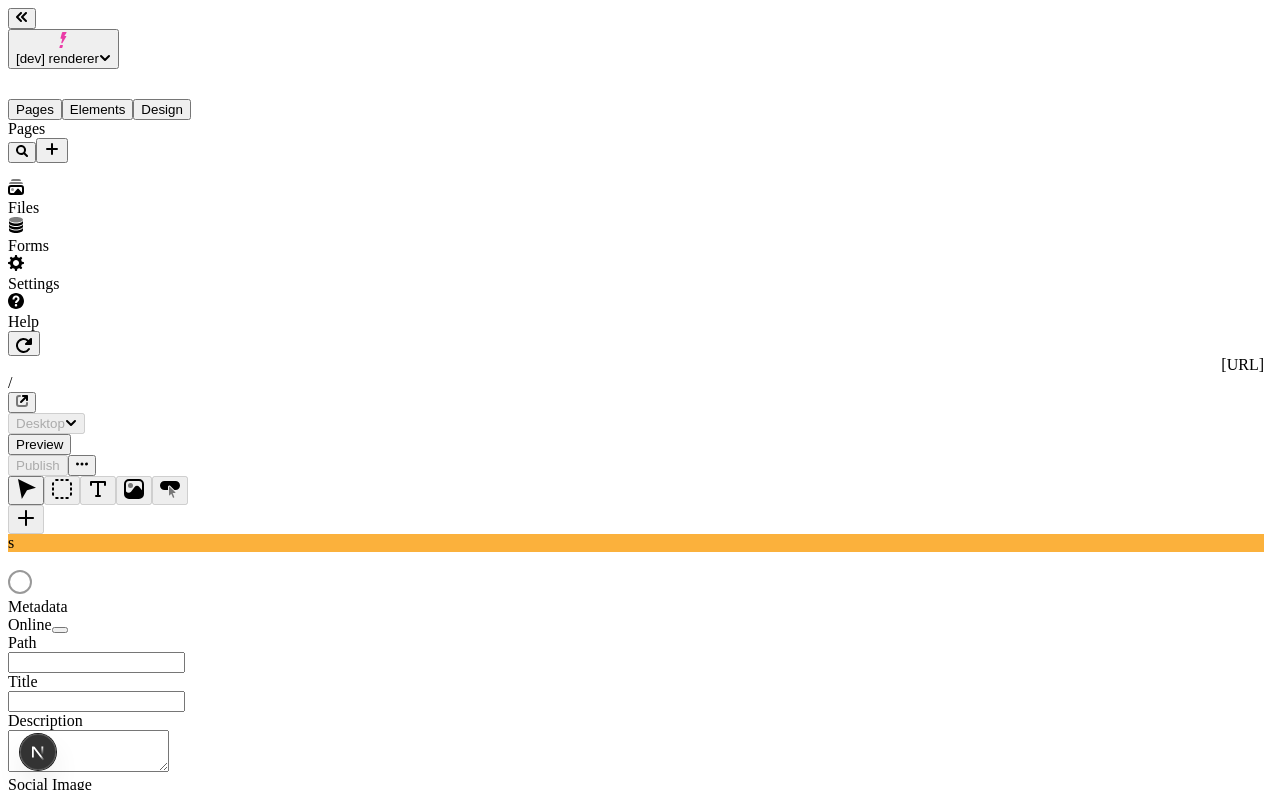 type on "/" 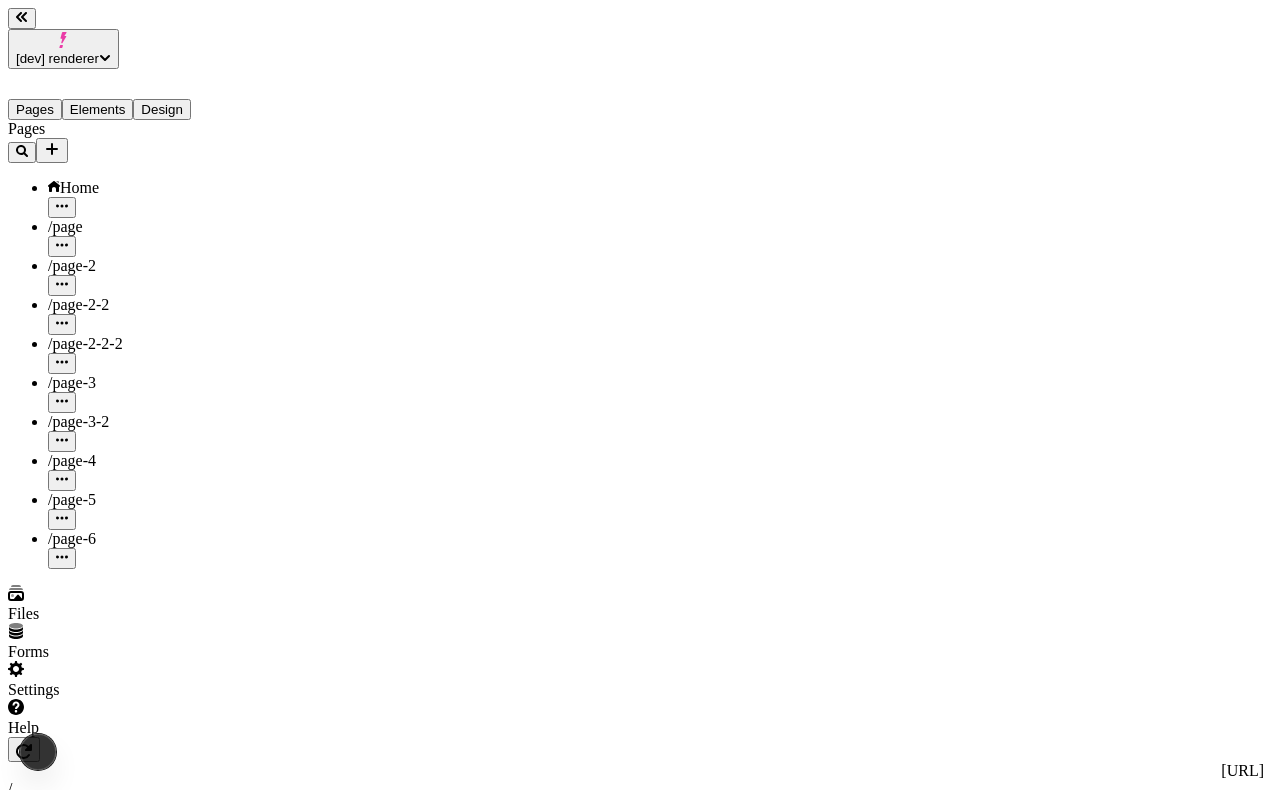scroll, scrollTop: 0, scrollLeft: 0, axis: both 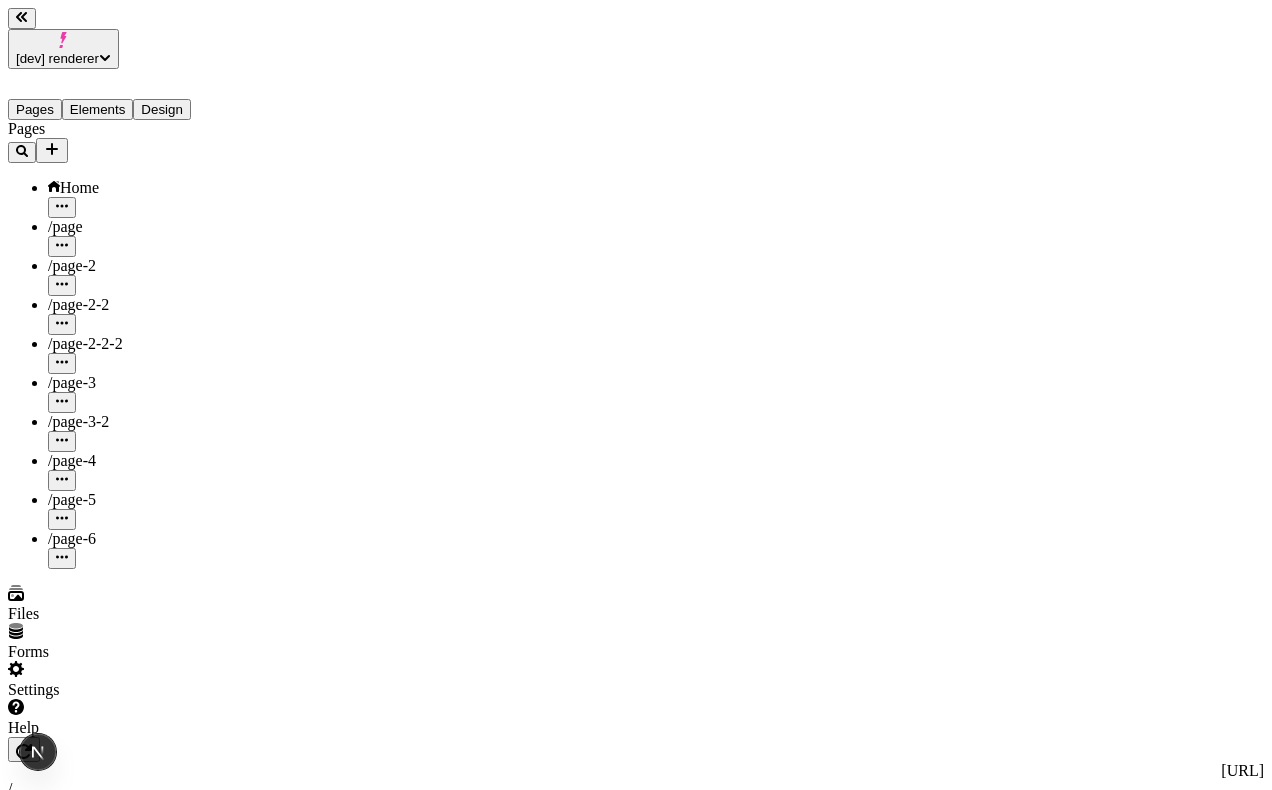 click on "Settings" at bounding box center [128, 680] 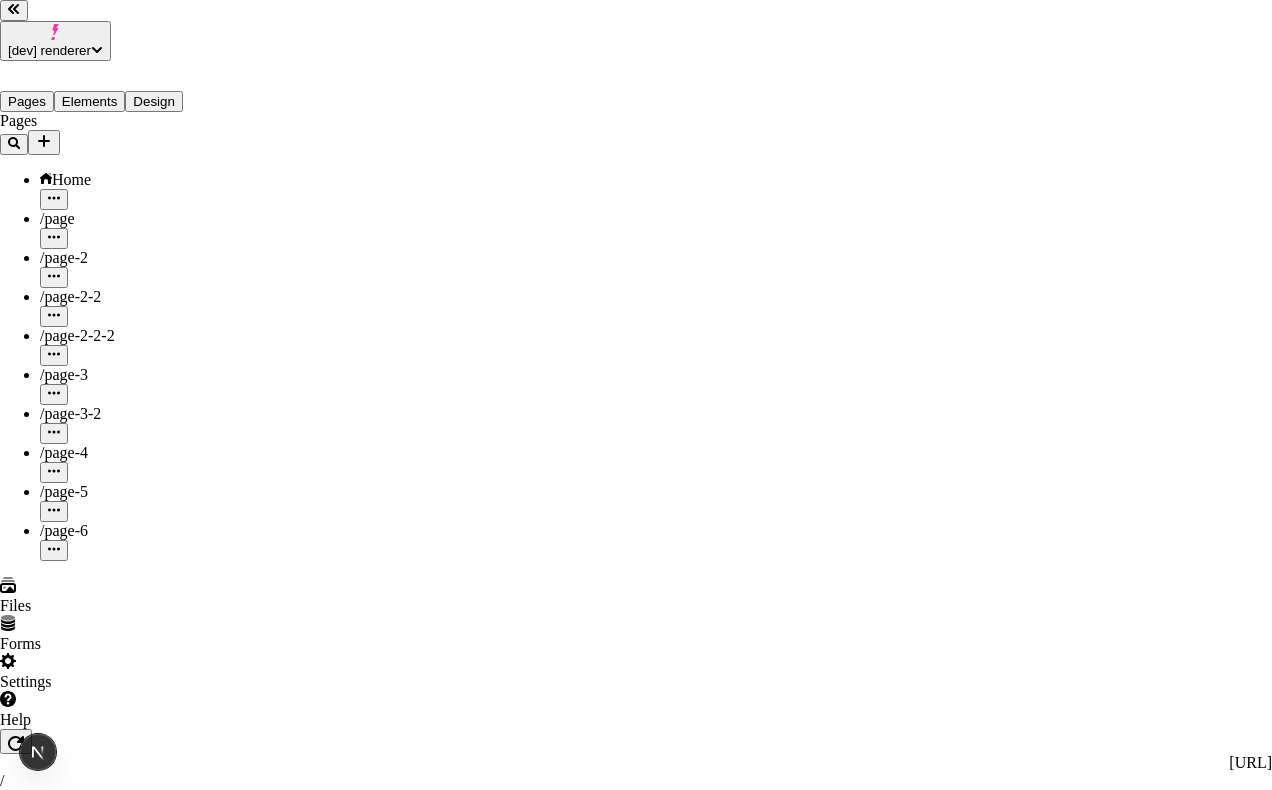 click on "Users" at bounding box center [636, 3399] 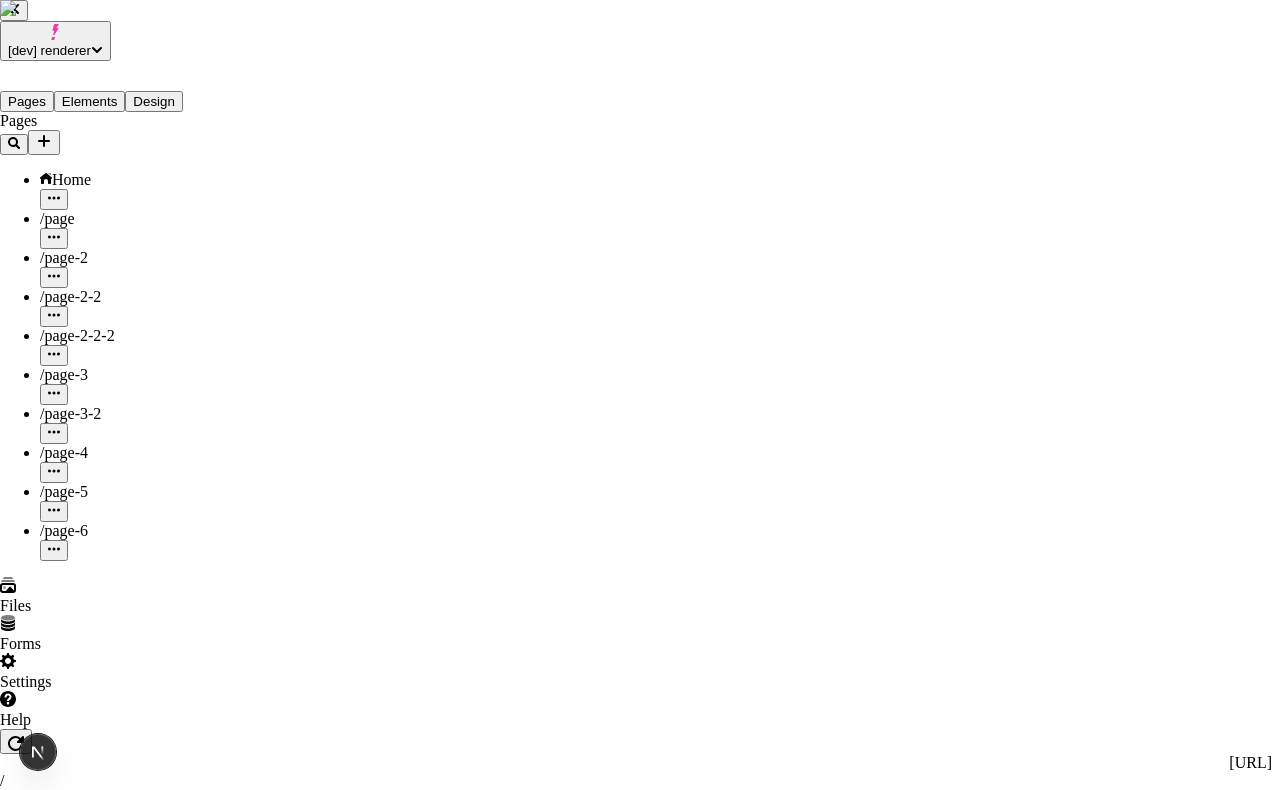 click on "4  of  10  seats used" at bounding box center (636, 3803) 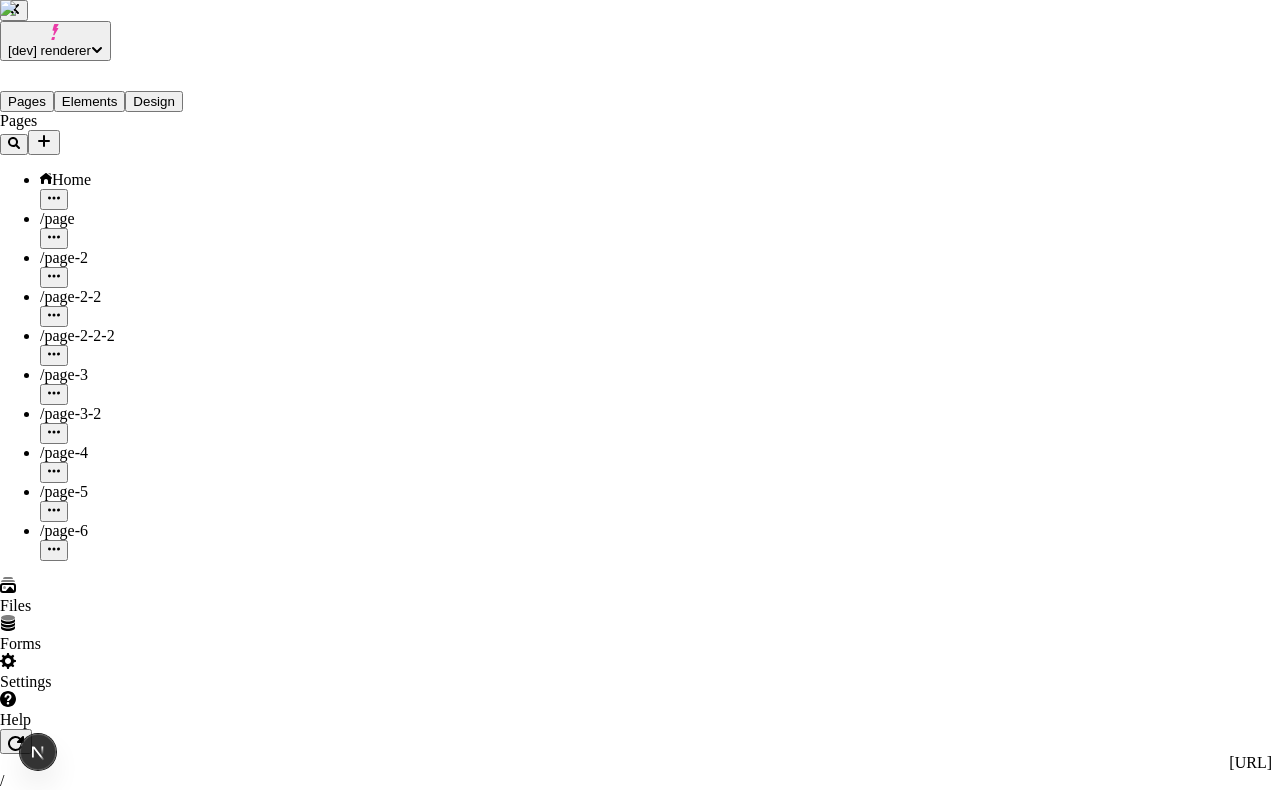 click on "S [PERSON_NAME] (local makeswift) [PERSON_NAME][EMAIL_ADDRESS][DOMAIN_NAME]   Admin" at bounding box center [636, 3992] 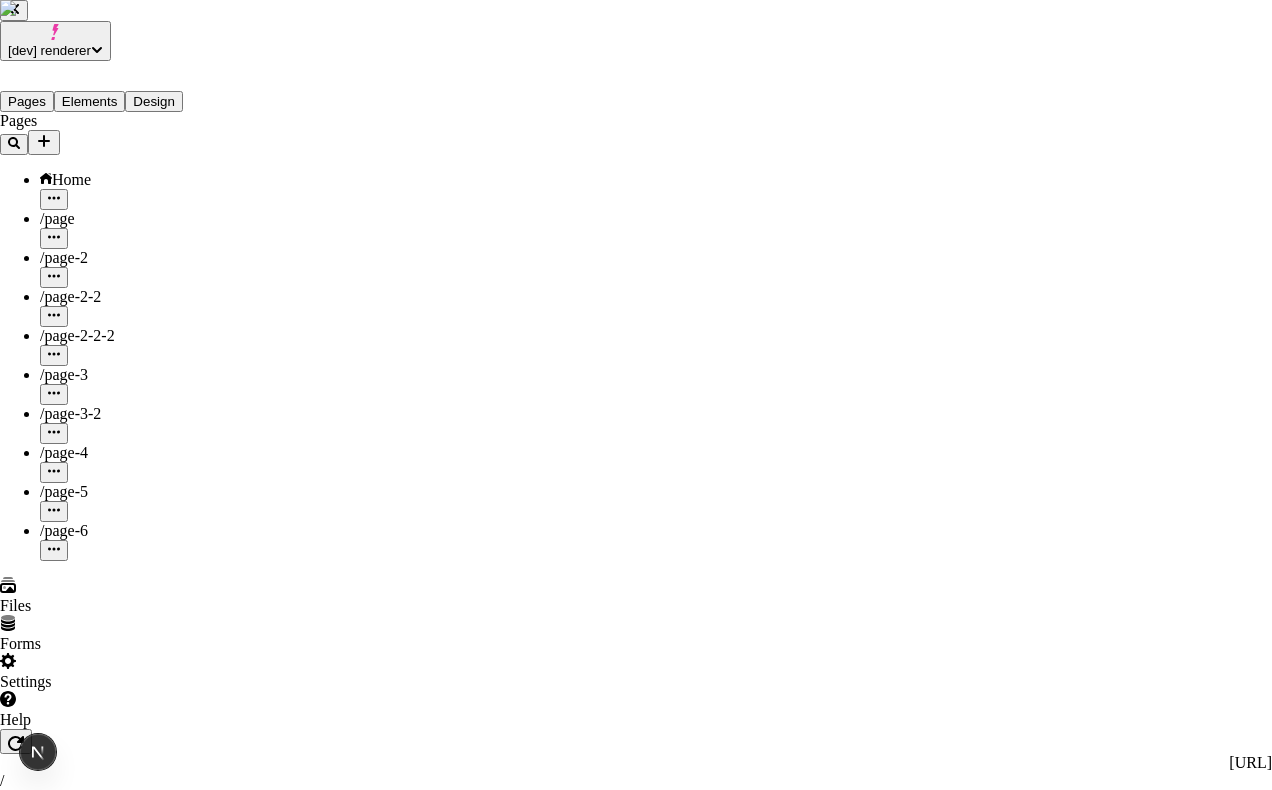 click on "S [PERSON_NAME] (local current) [EMAIL_ADDRESS][DOMAIN_NAME]   Owner" at bounding box center [636, 3872] 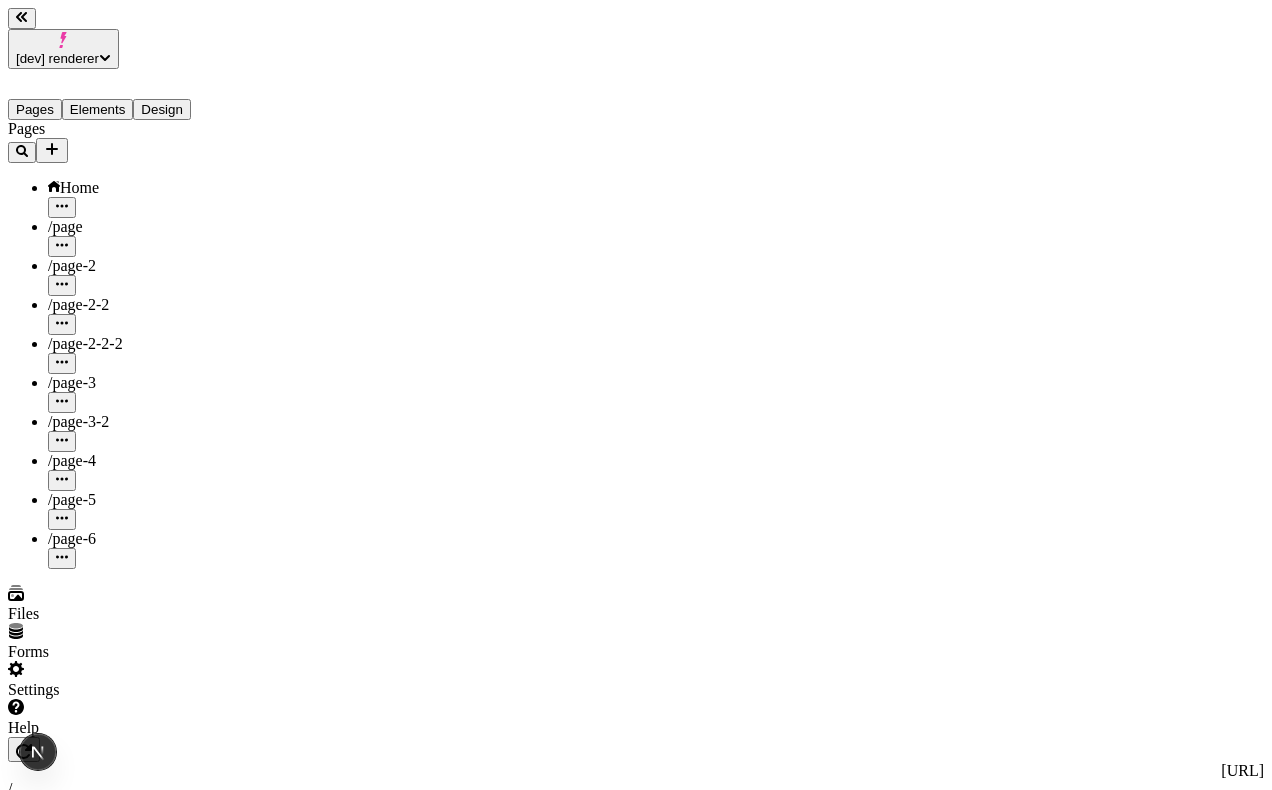 click 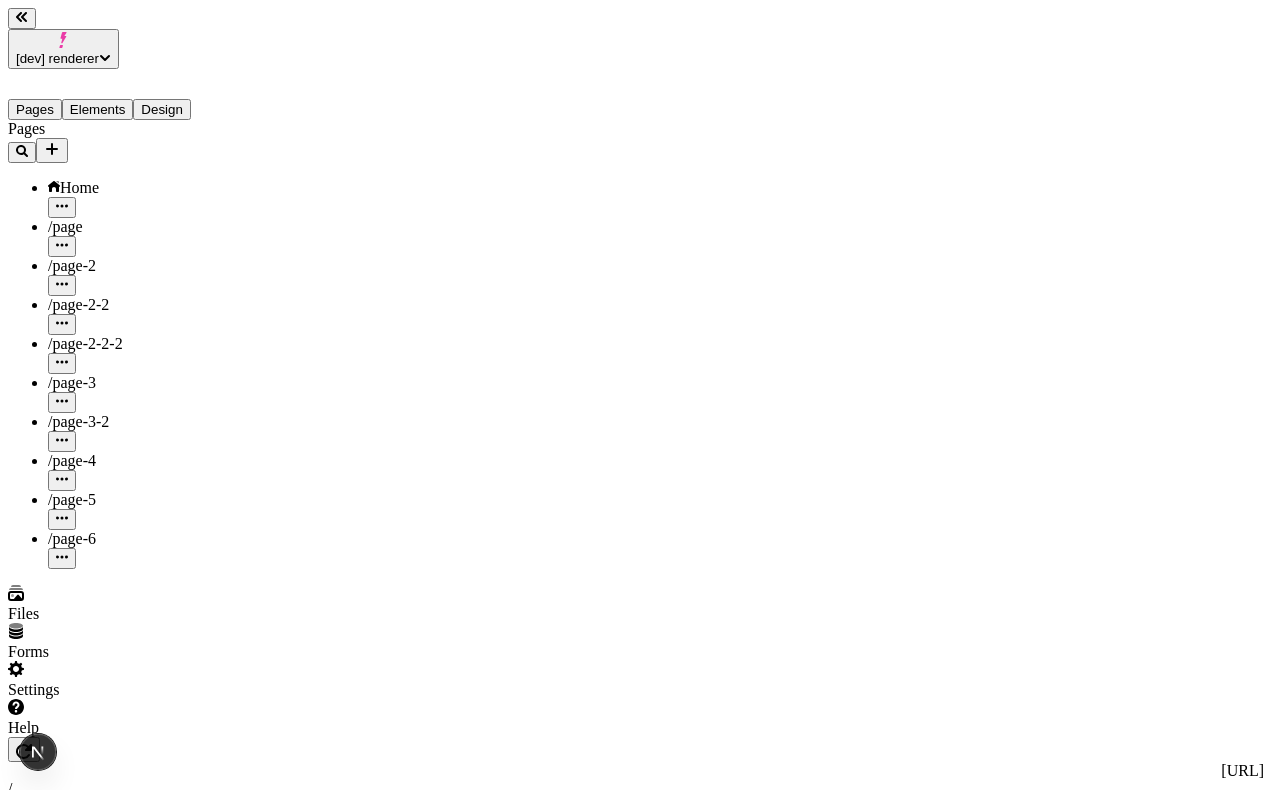 click on "[dev] renderer Pages Elements Design Pages Home / page / page-2 / page-2-2 / page-2-2-2 / page-3 / page-3-2 / page-4 / page-5 / page-6 Files Forms Settings Help [URL] / Desktop Preview Publish s Metadata Online Path / Title Description Social Image Choose an image Choose Exclude from search engines Canonical URL Sitemap priority 0.75 Sitemap frequency Hourly Snippets Untitled Snippet Untitled Snippet Untitled Snippet Untitled Snippet Untitled Snippet Untitled Snippet" at bounding box center [636, 1556] 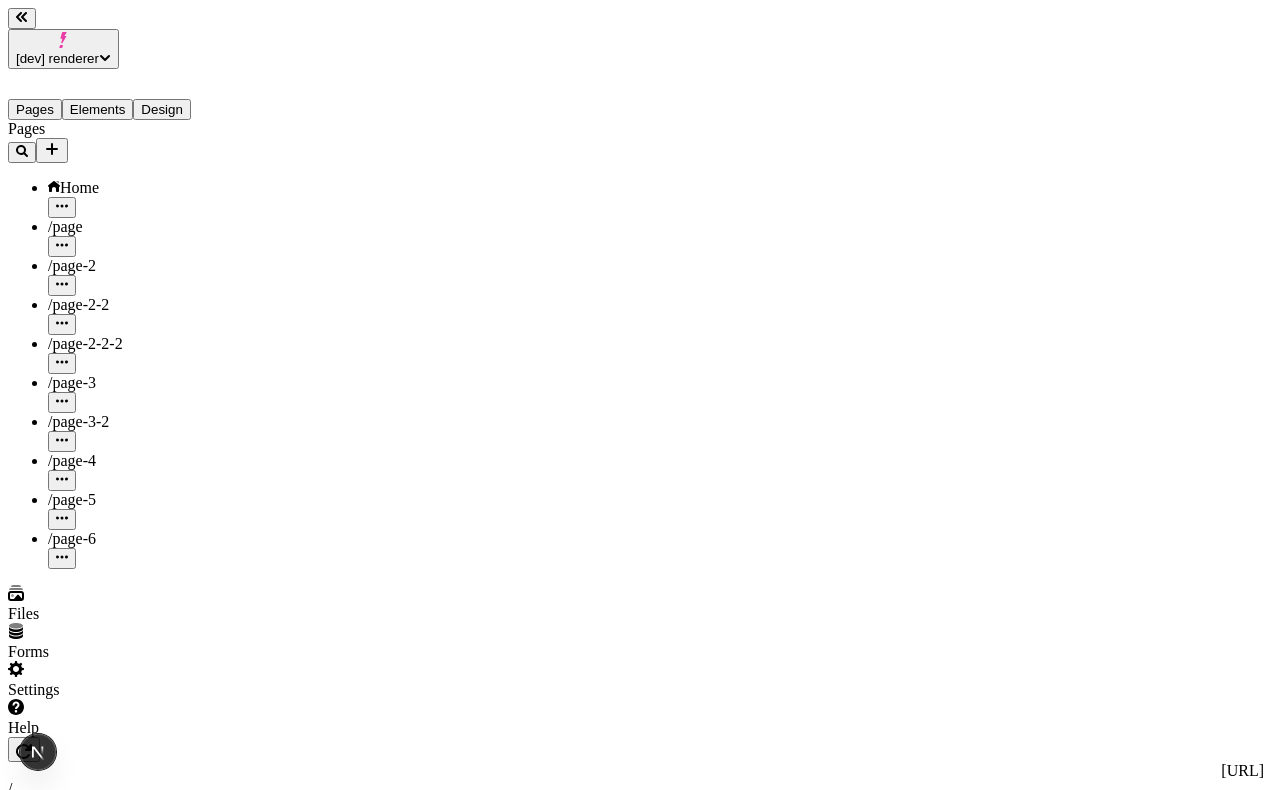 click on "[dev] renderer Pages Elements Design Pages Home / page / page-2 / page-2-2 / page-2-2-2 / page-3 / page-3-2 / page-4 / page-5 / page-6 Files Forms Settings Help [URL] / Desktop Preview Publish s Metadata Online Path / Title Description Social Image Choose an image Choose Exclude from search engines Canonical URL Sitemap priority 0.75 Sitemap frequency Hourly Snippets Untitled Snippet Untitled Snippet Untitled Snippet Untitled Snippet Untitled Snippet Untitled Snippet" at bounding box center [636, 1556] 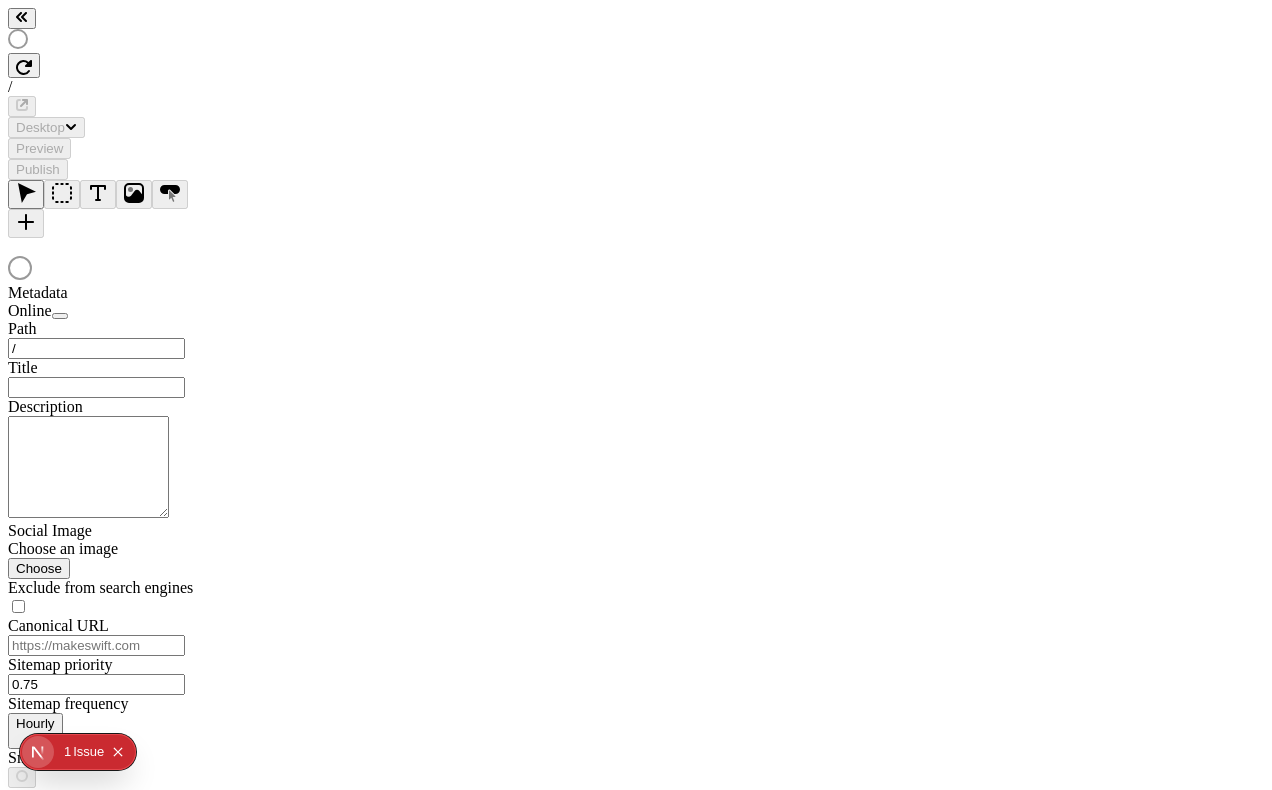 scroll, scrollTop: 0, scrollLeft: 0, axis: both 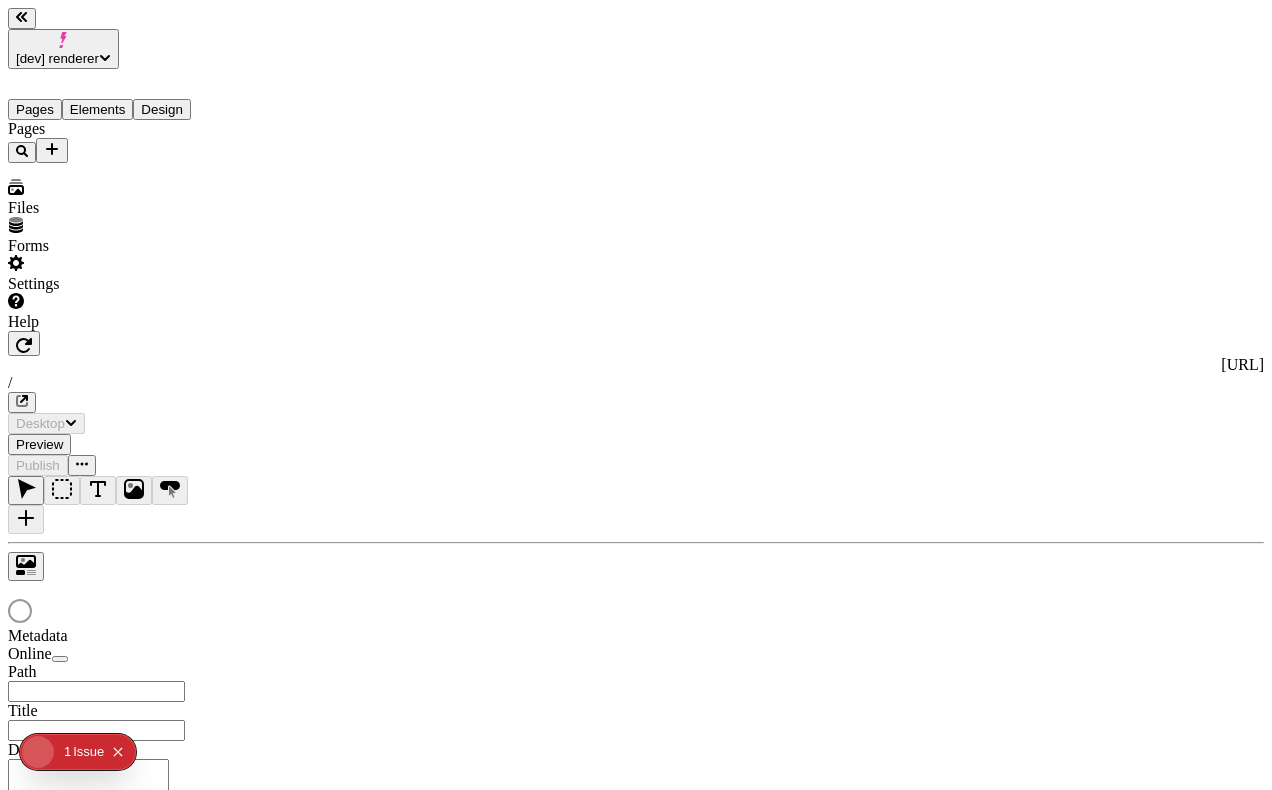 type on "/" 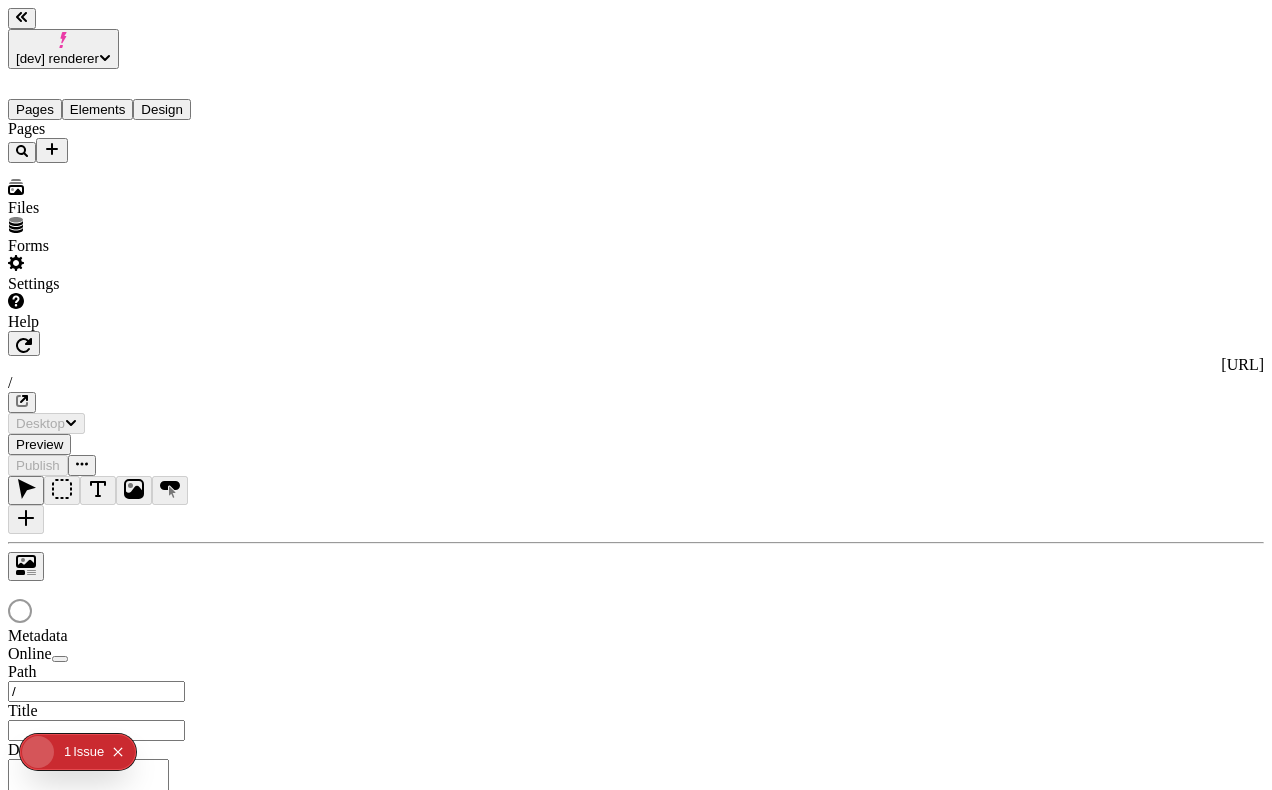 drag, startPoint x: 0, startPoint y: 0, endPoint x: 92, endPoint y: 735, distance: 740.7355 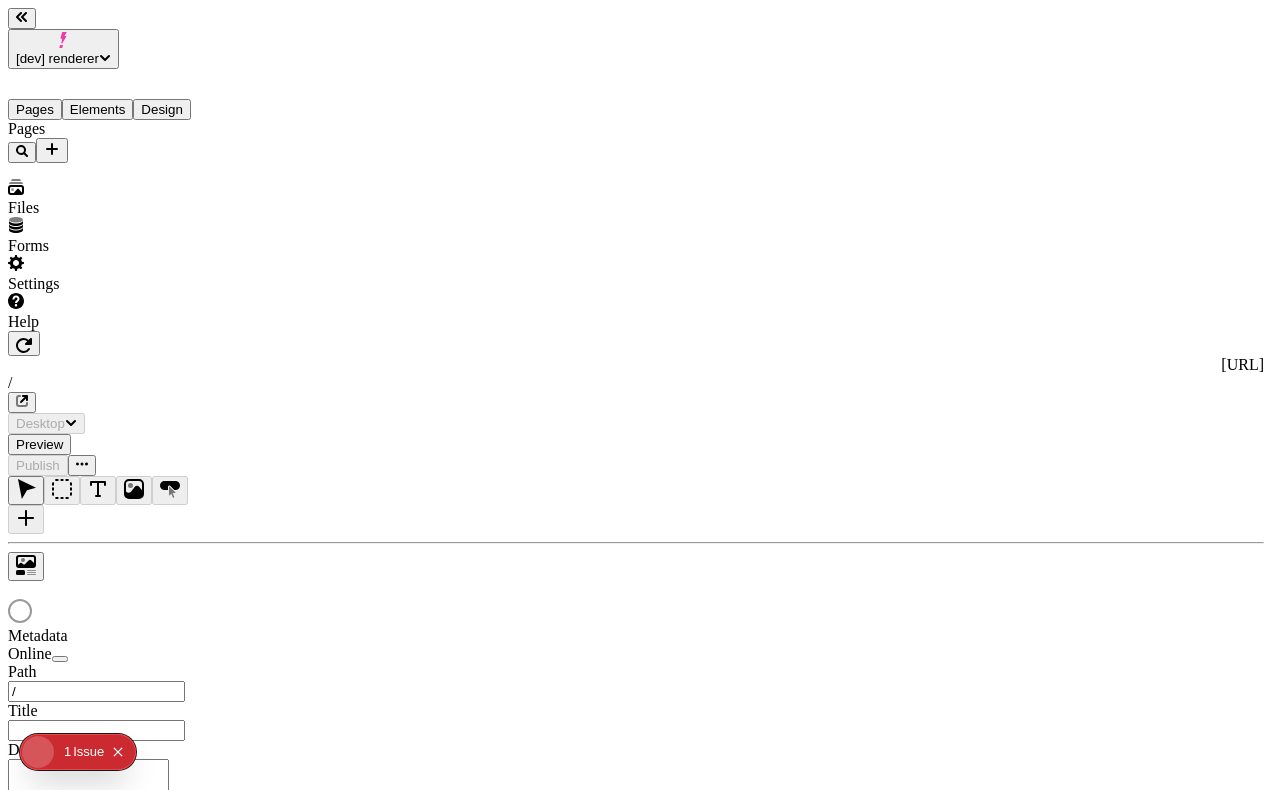 click on "Issue" 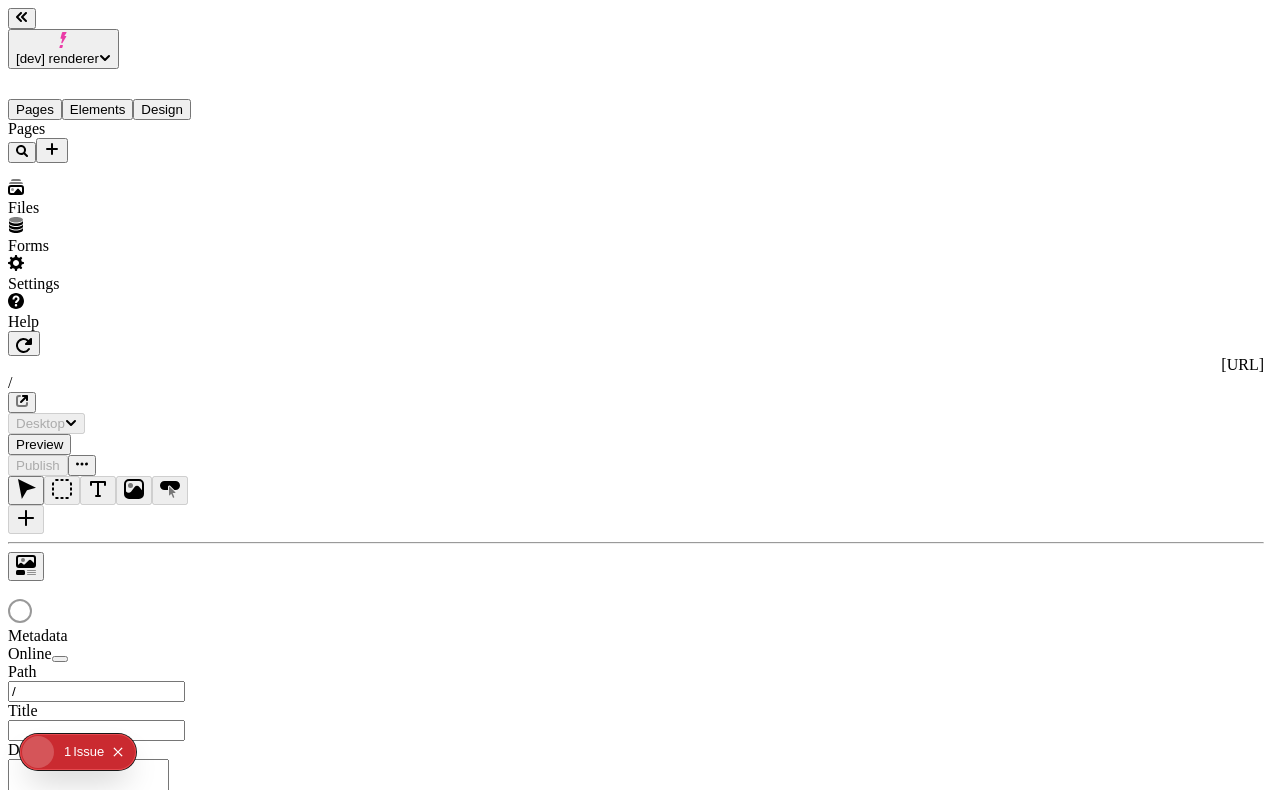scroll, scrollTop: 290, scrollLeft: 0, axis: vertical 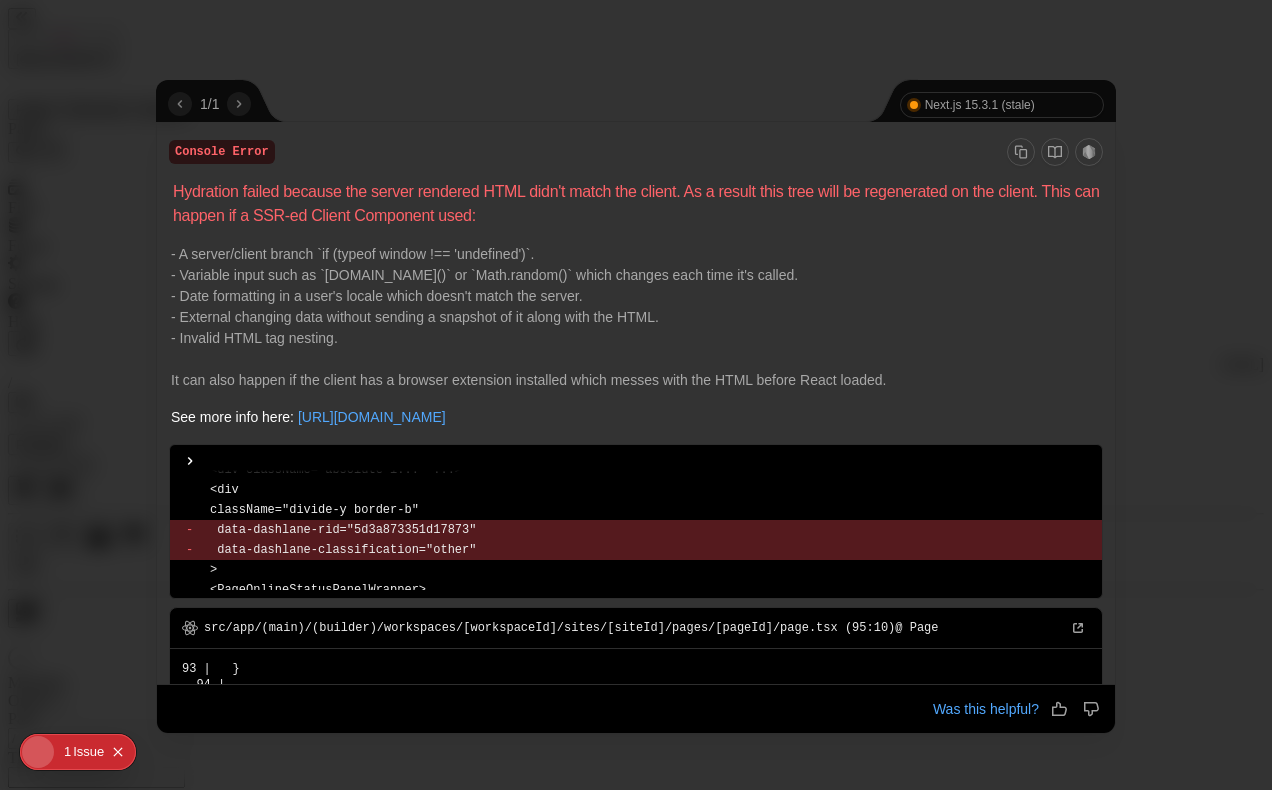 click on "0 1   Issue" 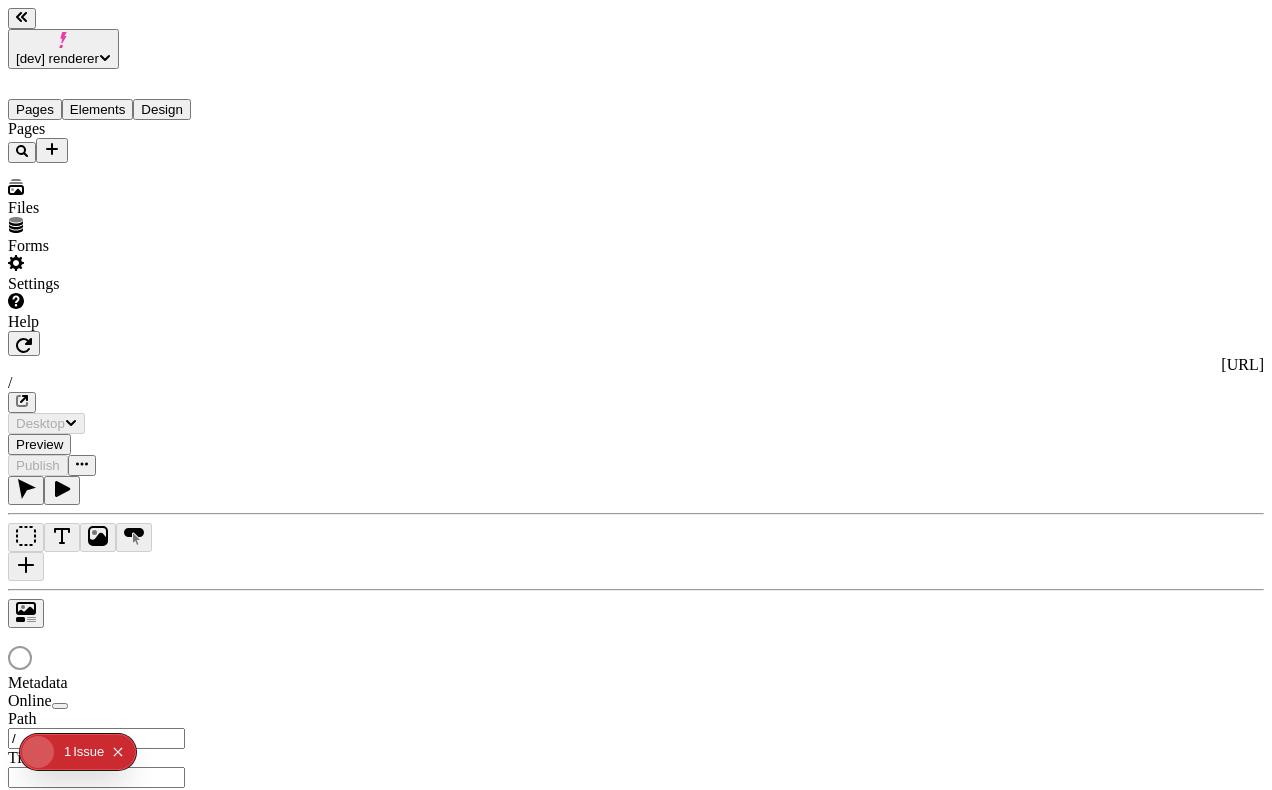 scroll, scrollTop: 0, scrollLeft: 0, axis: both 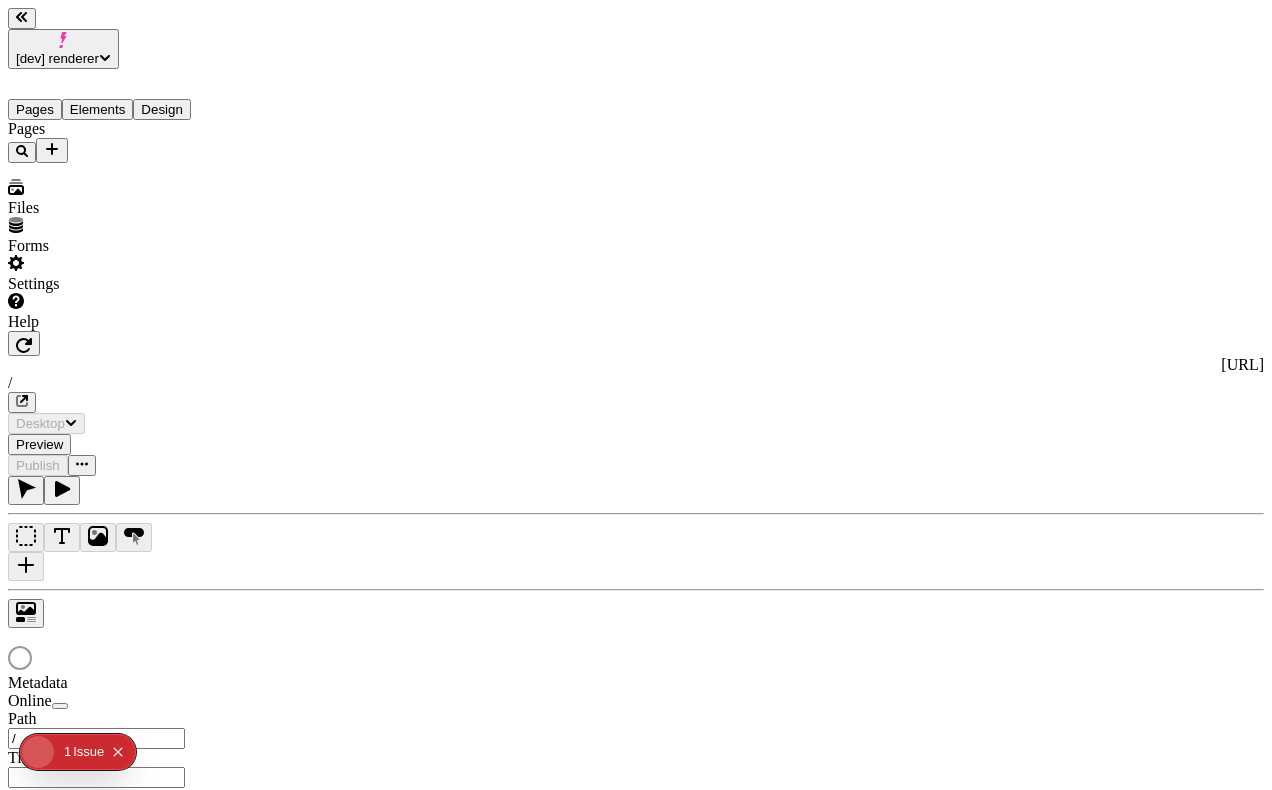 click 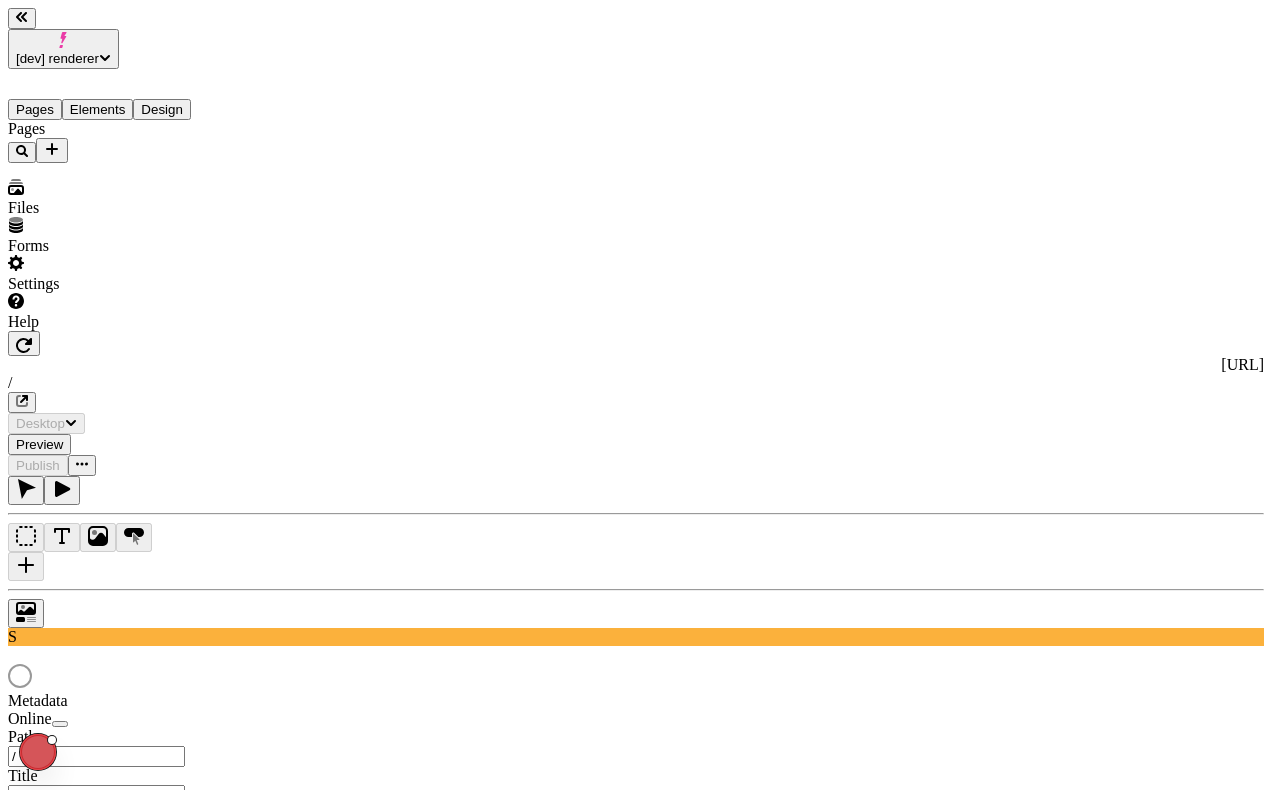 click on "Settings" at bounding box center (128, 274) 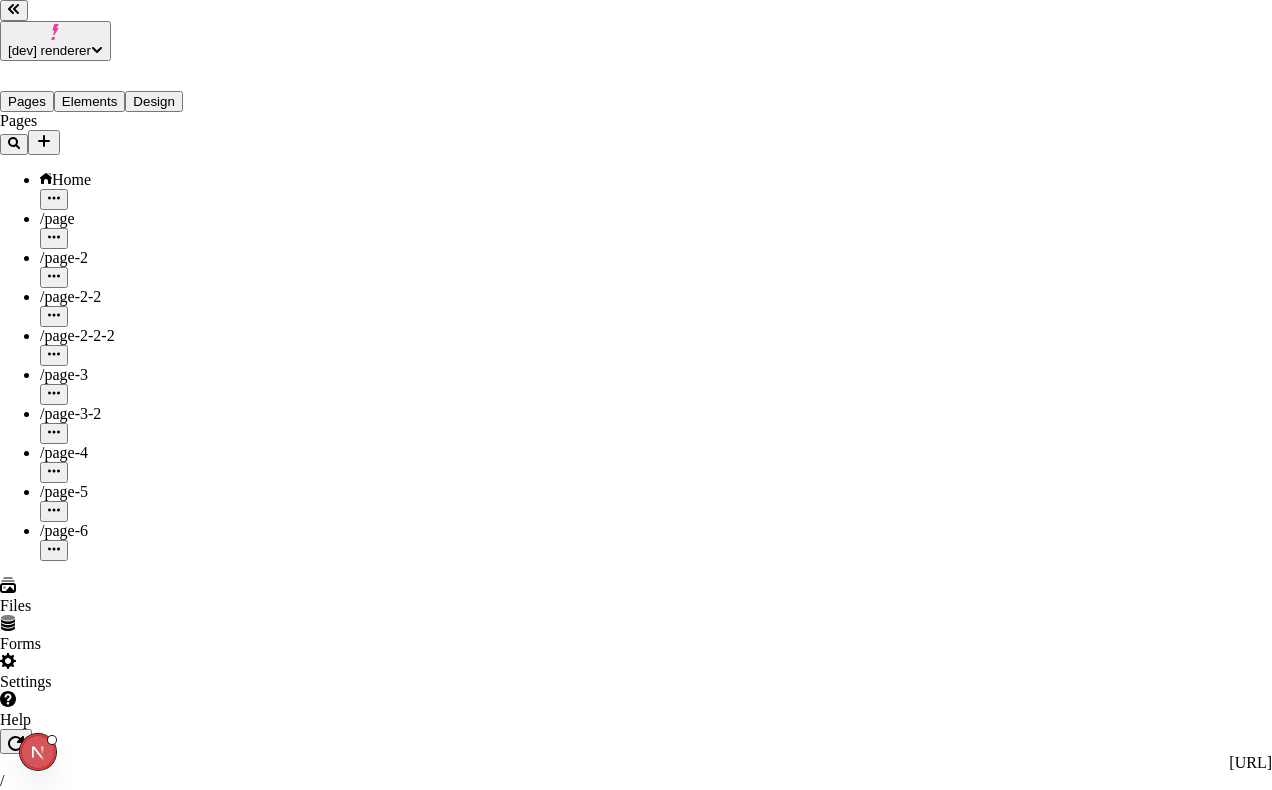 click on "Users" at bounding box center [636, 2531] 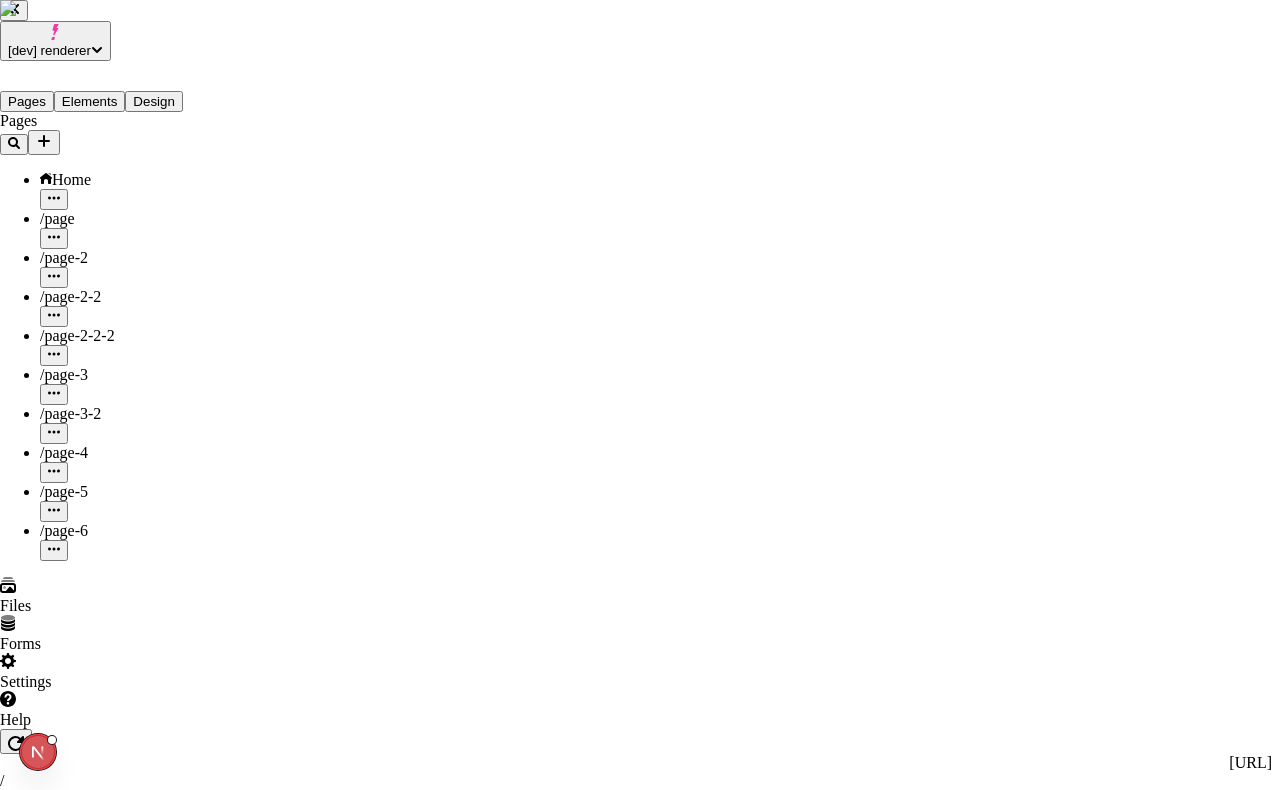 drag, startPoint x: 1111, startPoint y: 155, endPoint x: 1079, endPoint y: 377, distance: 224.29445 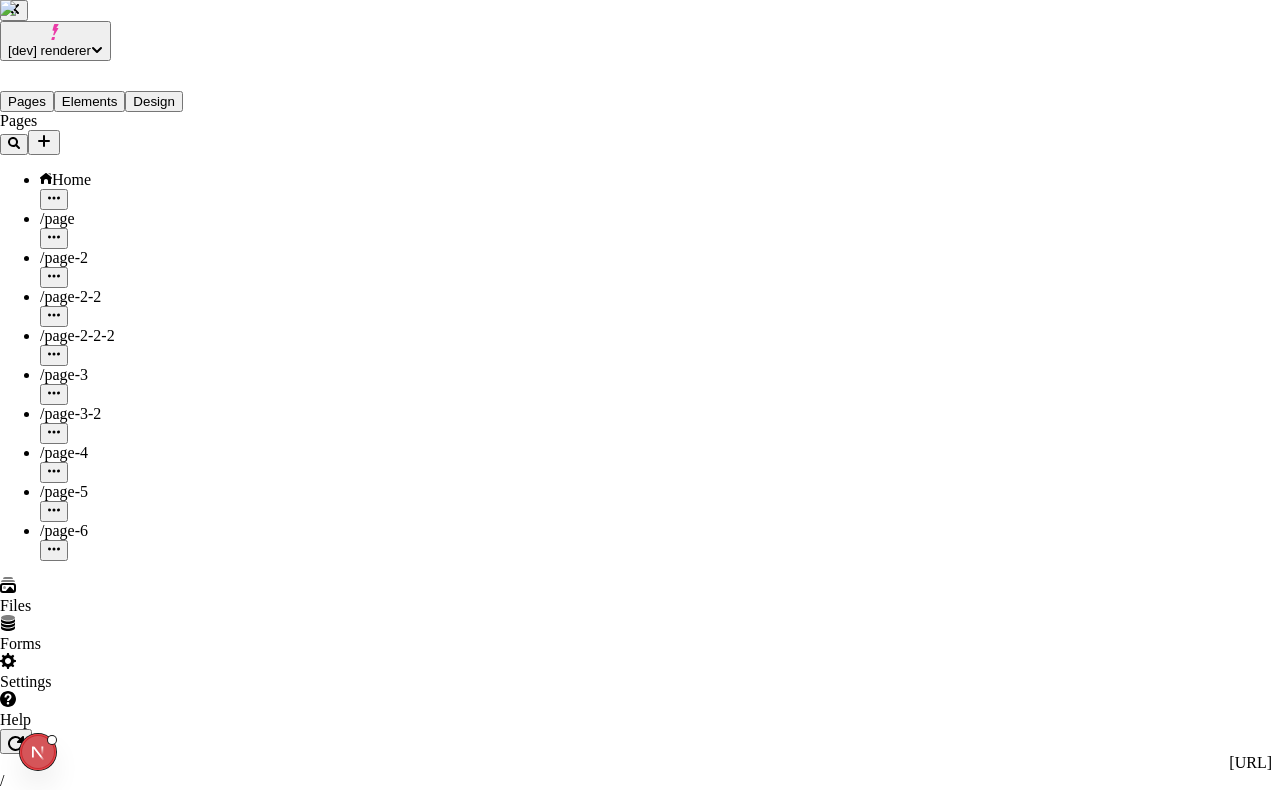 click on "Users 4  of  10  seats used S Sasha (local current) sasha+local2@makeswift.com   Owner S Sasha (local makeswift) sasha@makeswift.com   Admin S Sasha Publisher sasha+publisher-local@makeswift.com   Publisher s sasha+admin-local@makeswift.com Pending invite Admin" at bounding box center (636, 4026) 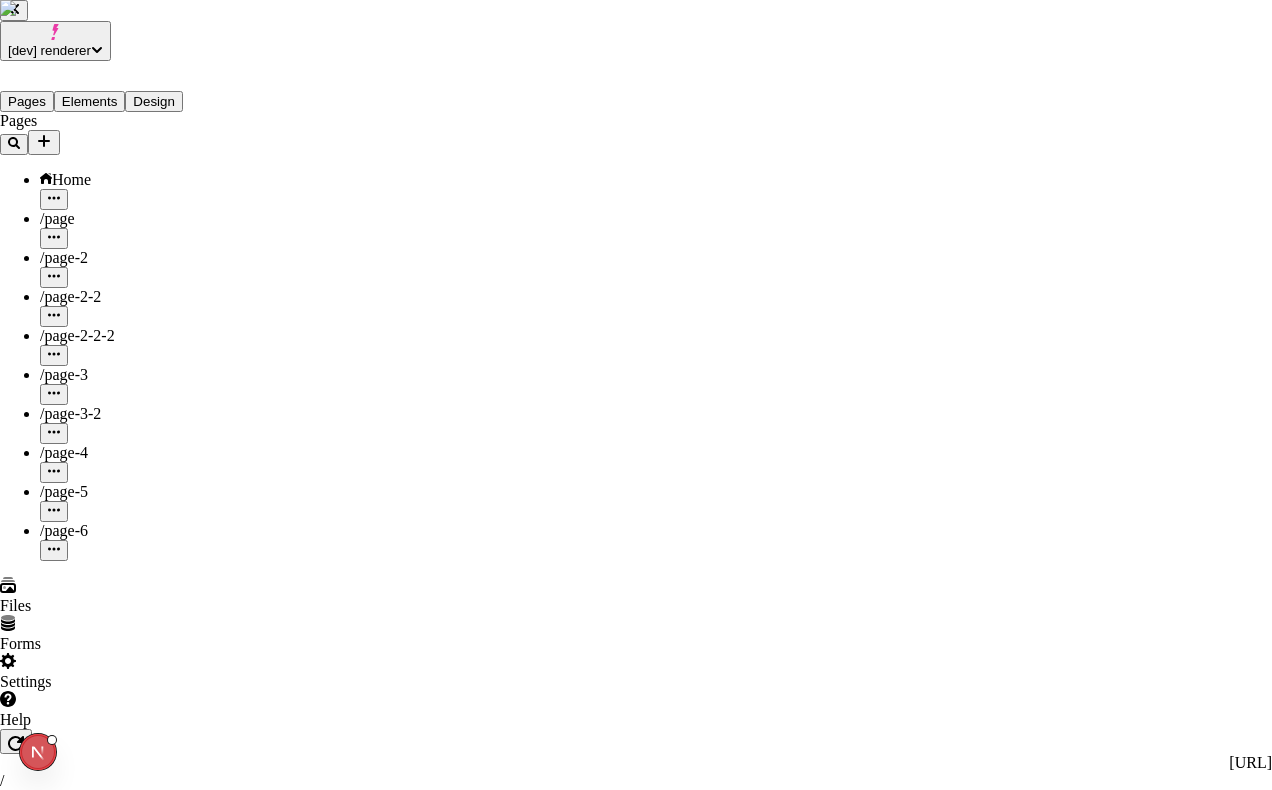 click on "S [PERSON_NAME] Publisher [PERSON_NAME][EMAIL_ADDRESS][DOMAIN_NAME]   Publisher" at bounding box center (636, 4112) 